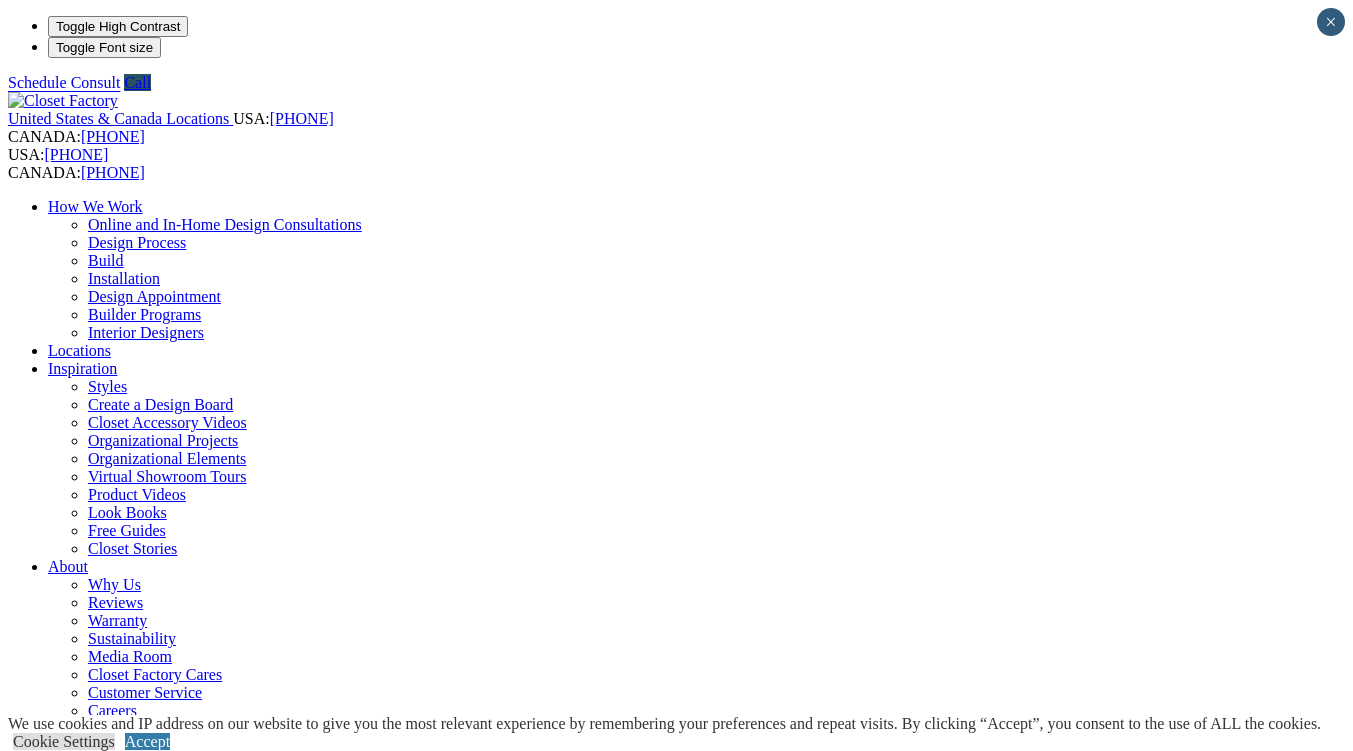 scroll, scrollTop: 0, scrollLeft: 0, axis: both 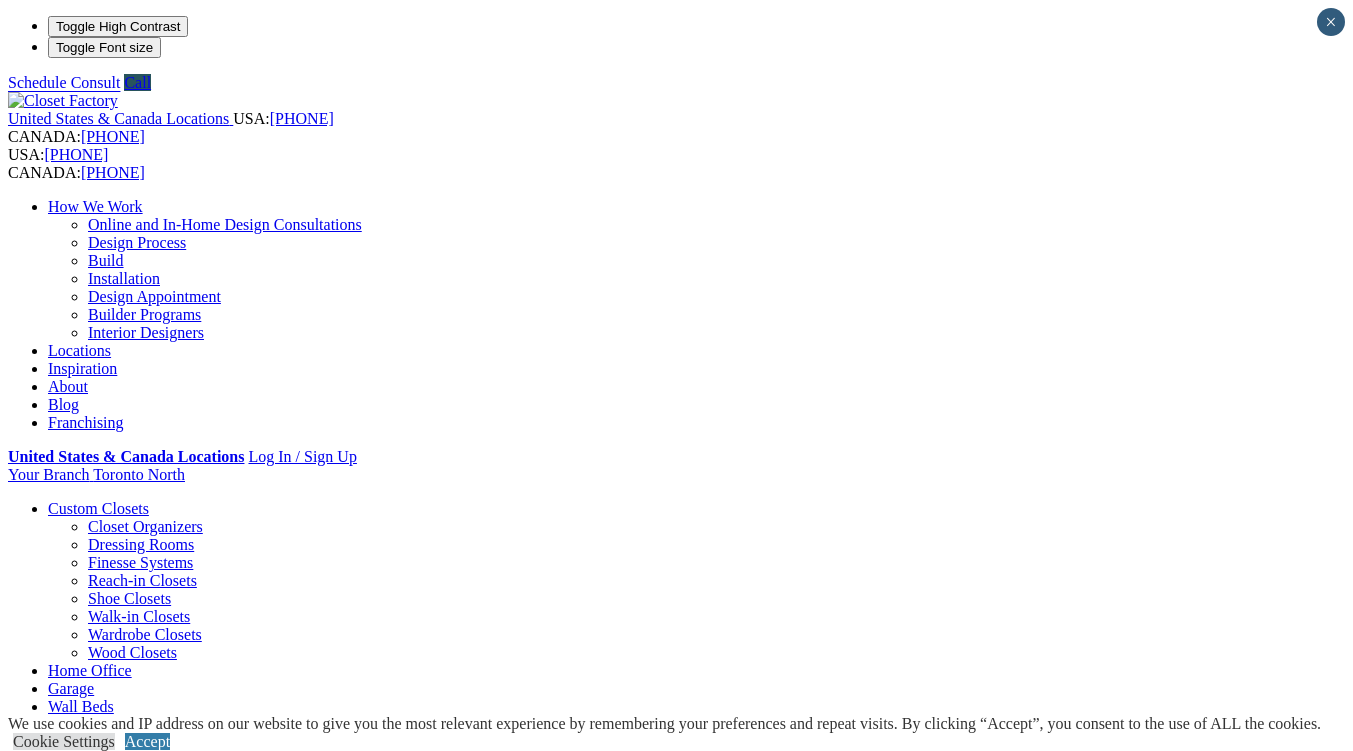 click on "How We Work  Online and In-Home Design Consultations Design Process Build Installation Design Appointment Builder Programs Interior Designers Locations Inspiration  Styles Create a Design Board Closet Accessory Videos Organizational Projects Organizational Elements Virtual Showroom Tours Product Videos Look Books Free Guides Closet Stories About  Why Us Reviews Warranty Sustainability Media Room Closet Factory Cares Customer Service Careers Blog Franchising" at bounding box center [676, 315] 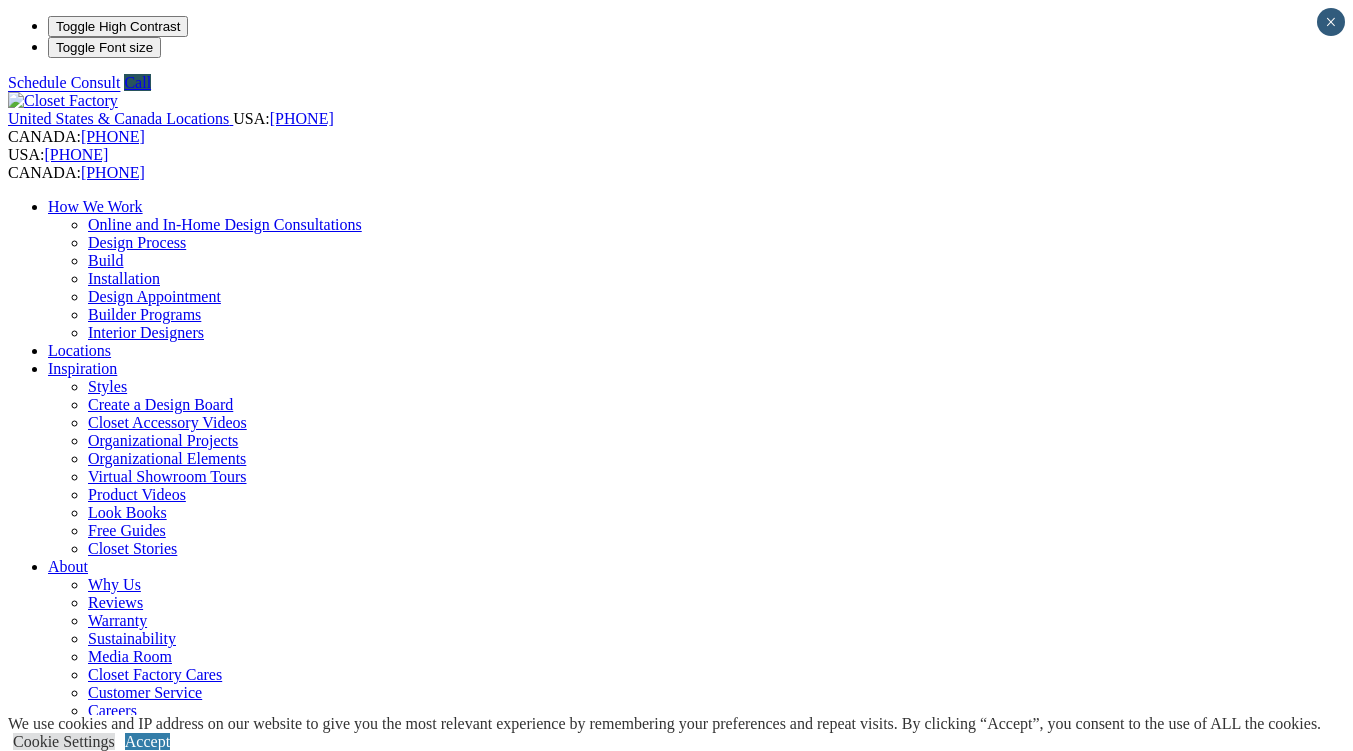 select on "**" 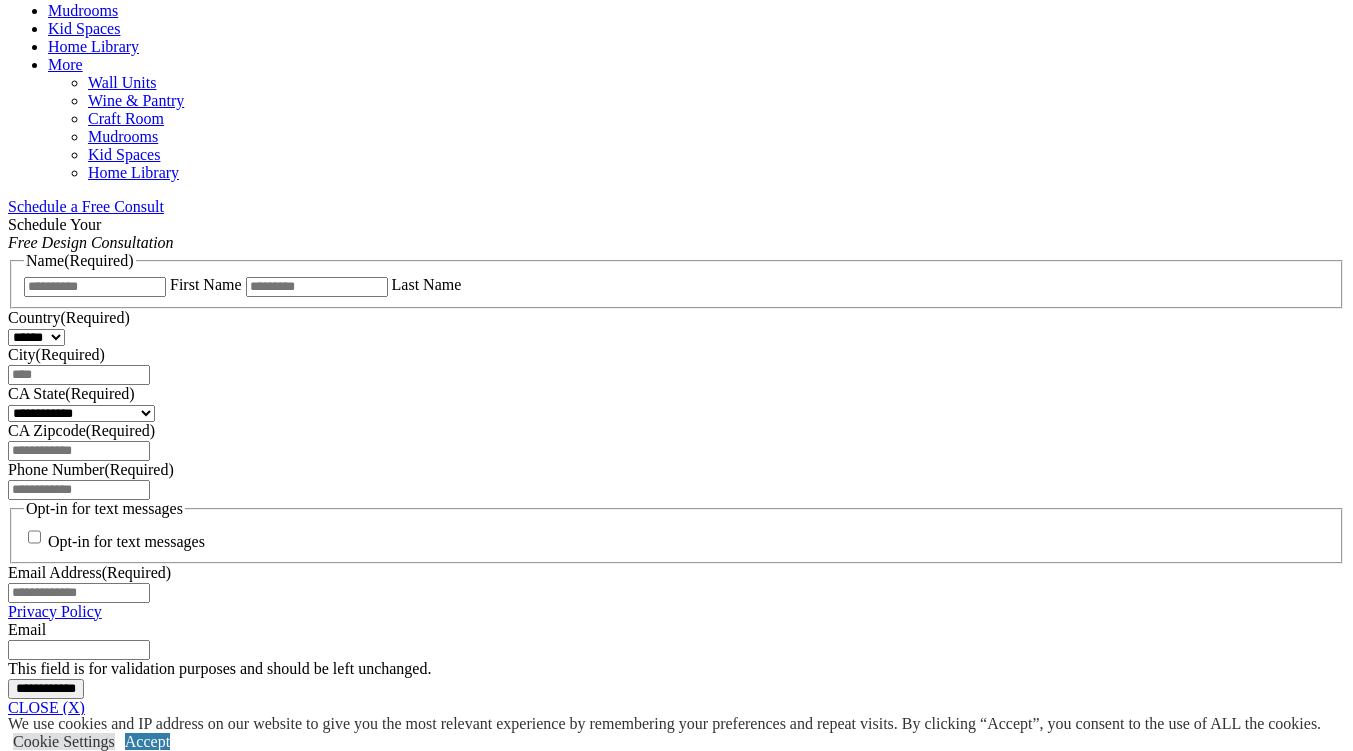 scroll, scrollTop: 1400, scrollLeft: 0, axis: vertical 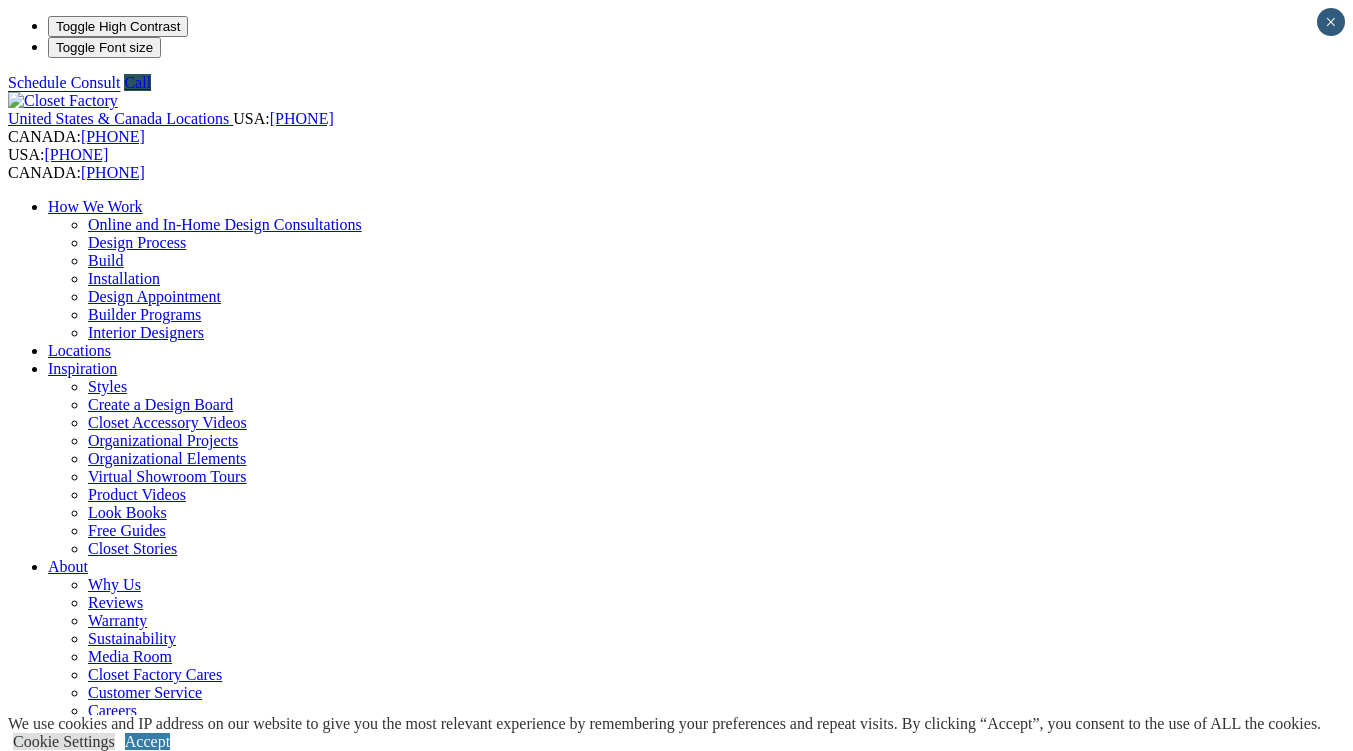 select on "**" 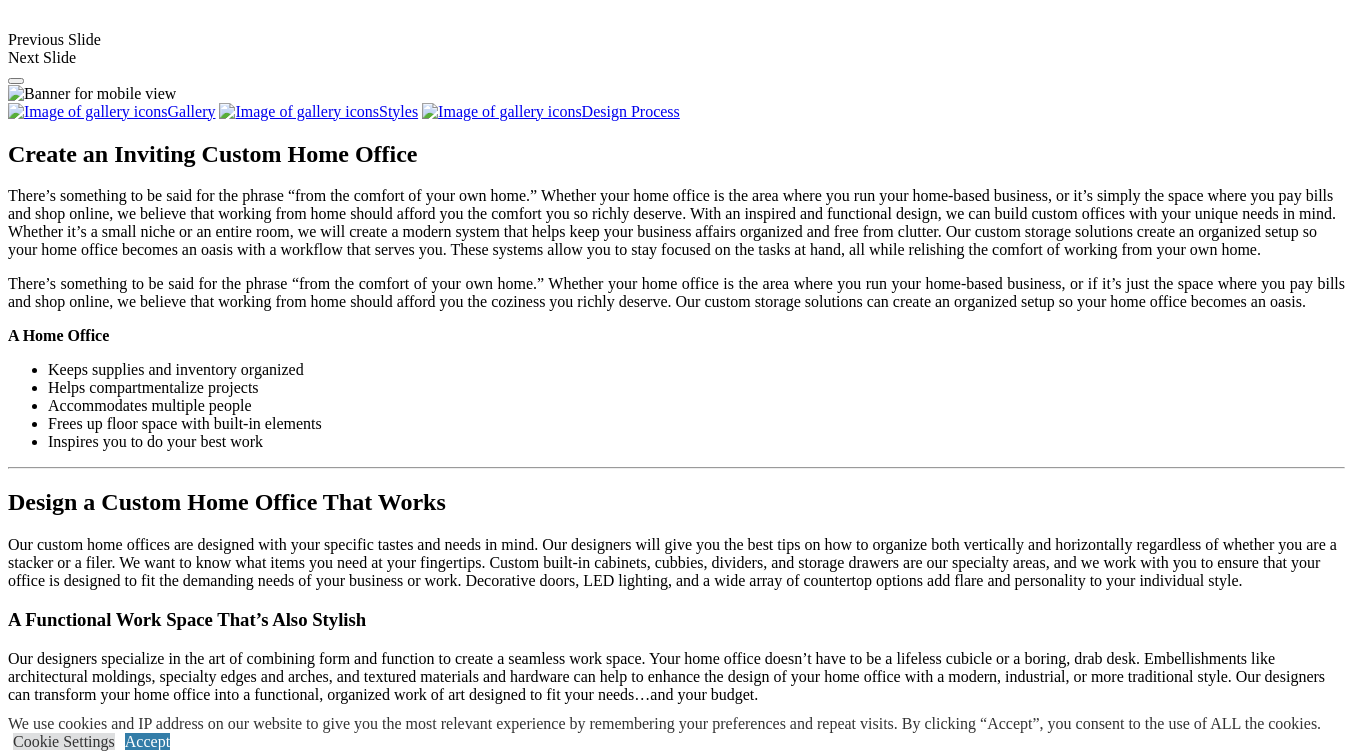 scroll, scrollTop: 2400, scrollLeft: 0, axis: vertical 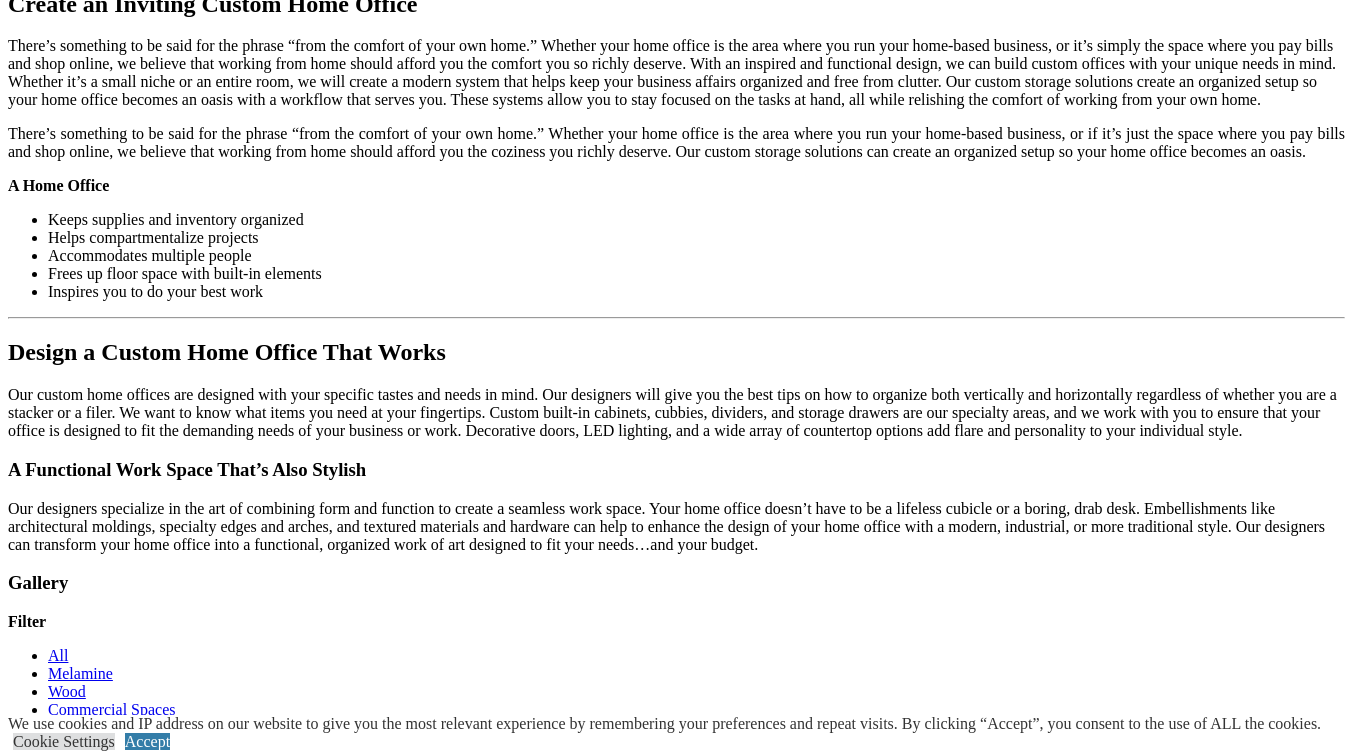 click on "Garage" at bounding box center (71, -1388) 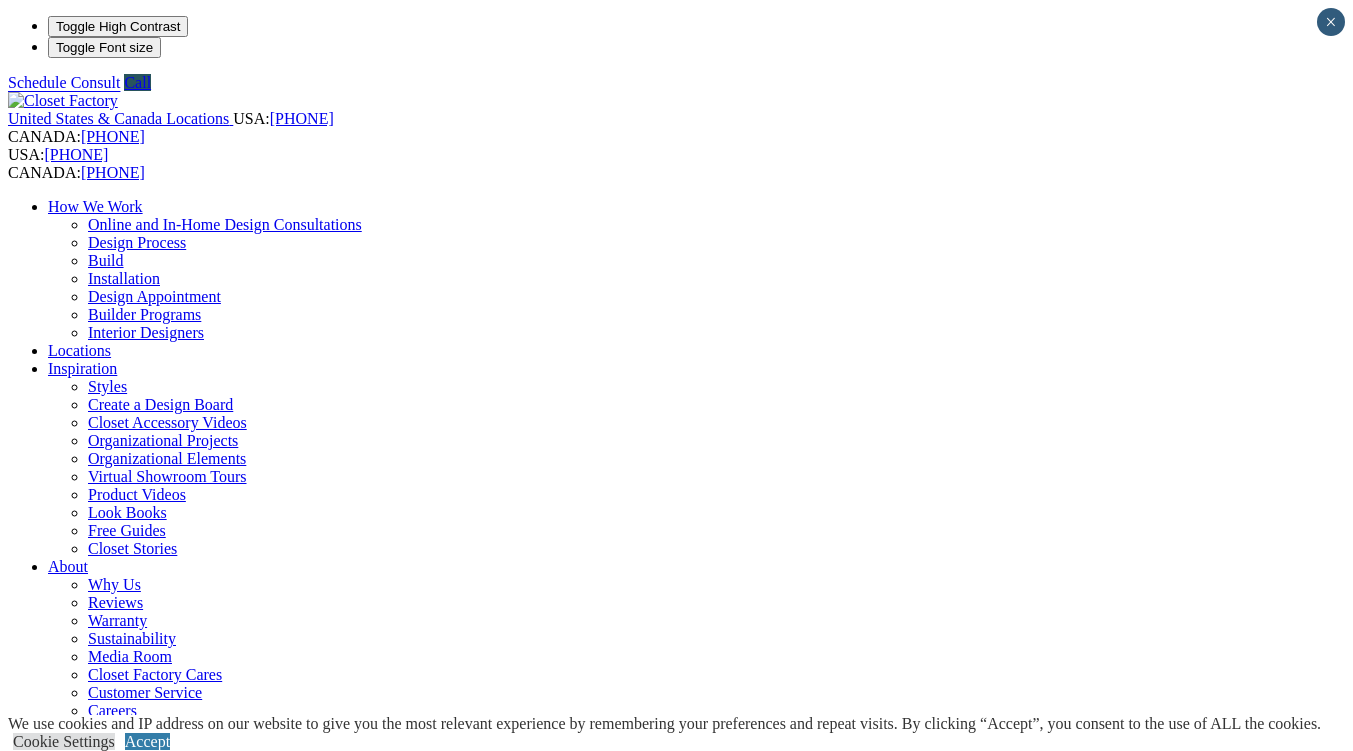 scroll, scrollTop: 0, scrollLeft: 0, axis: both 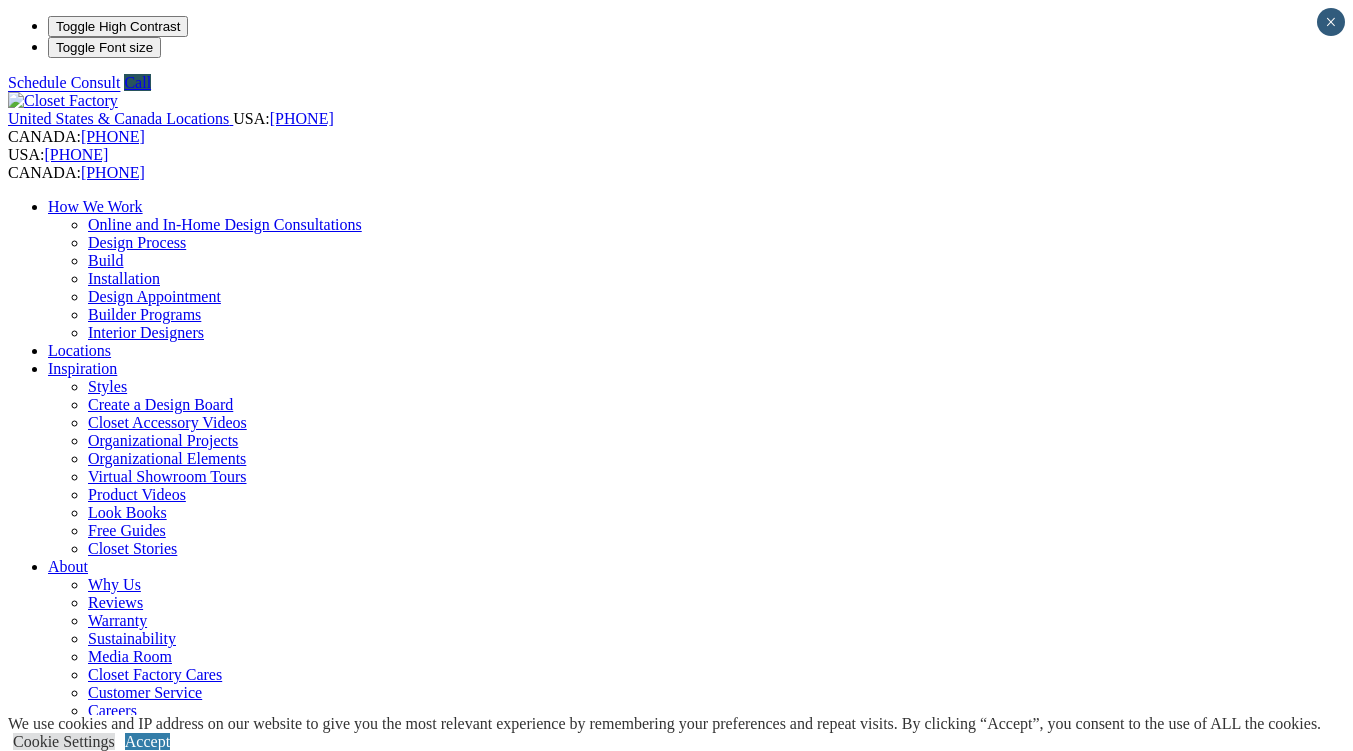 click on "Custom Closets" at bounding box center [98, 832] 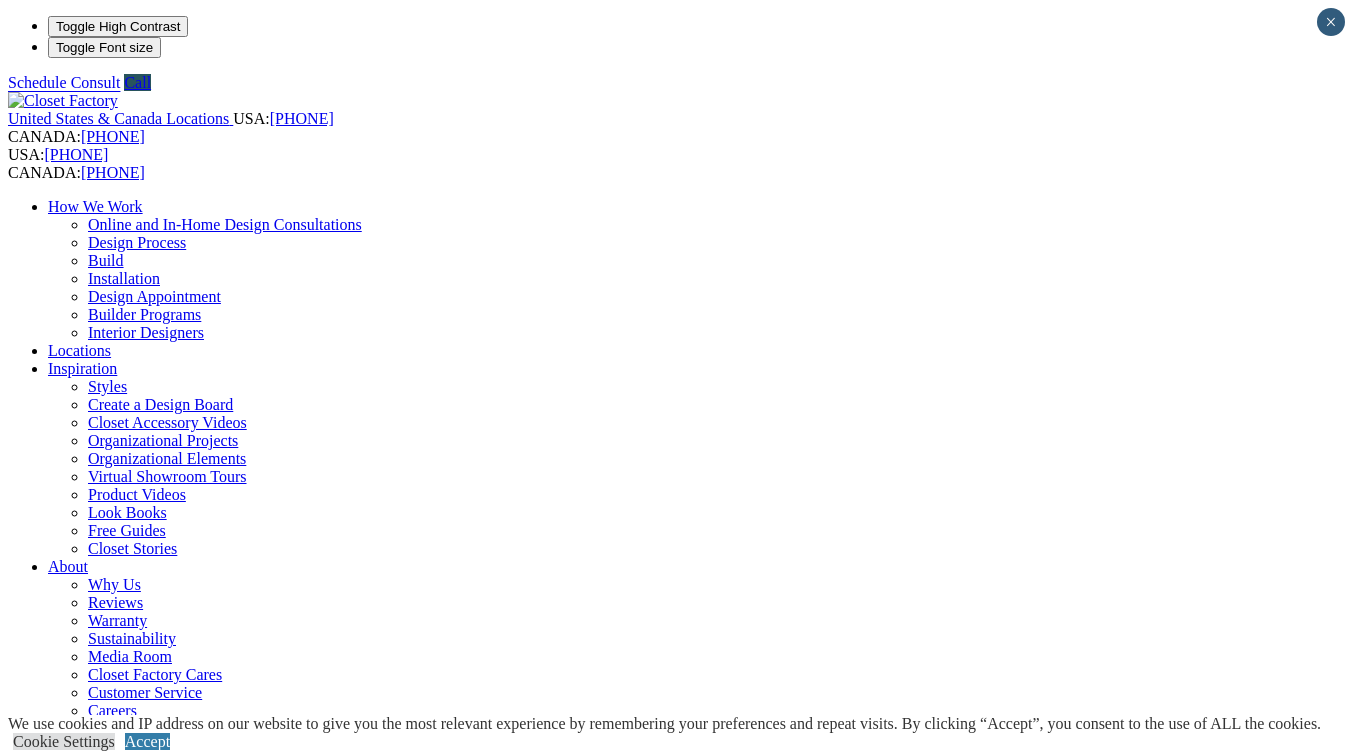 click on "Garage" at bounding box center (71, 868) 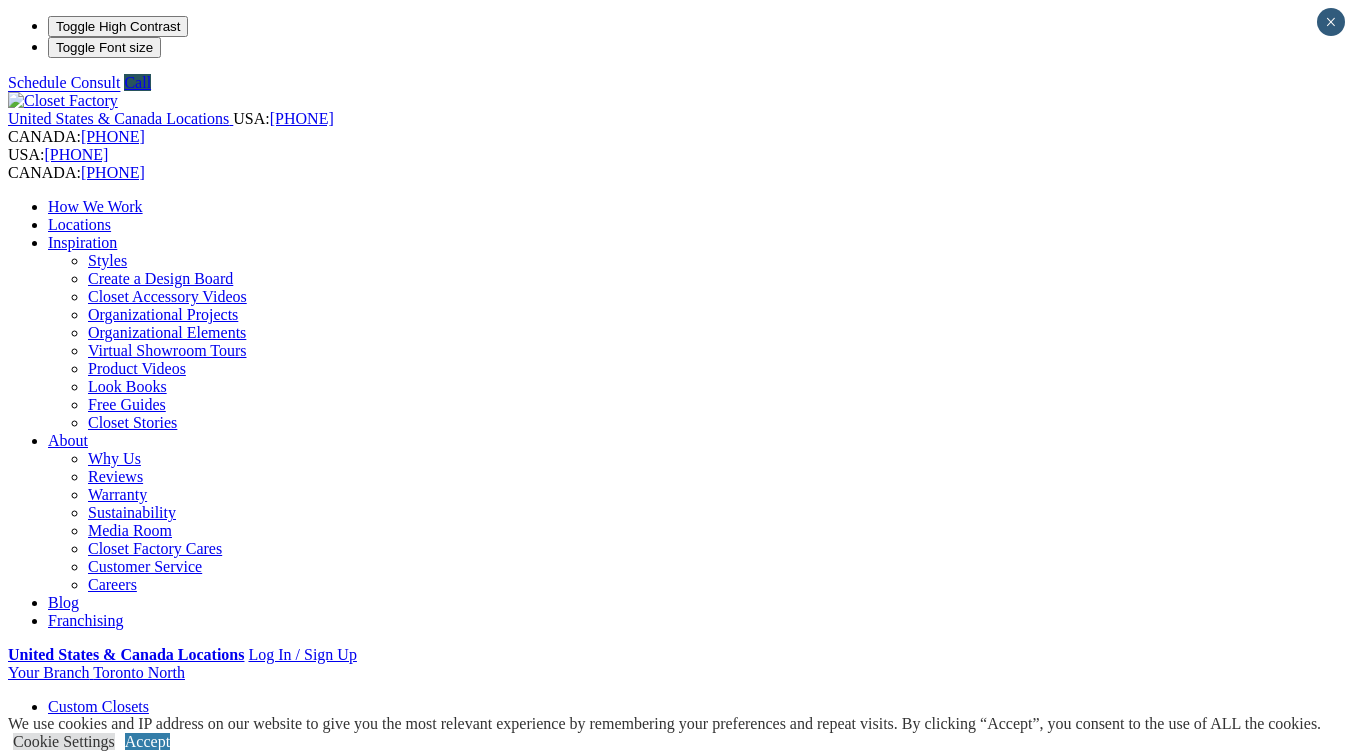 click on "Laundry Room" at bounding box center [96, 958] 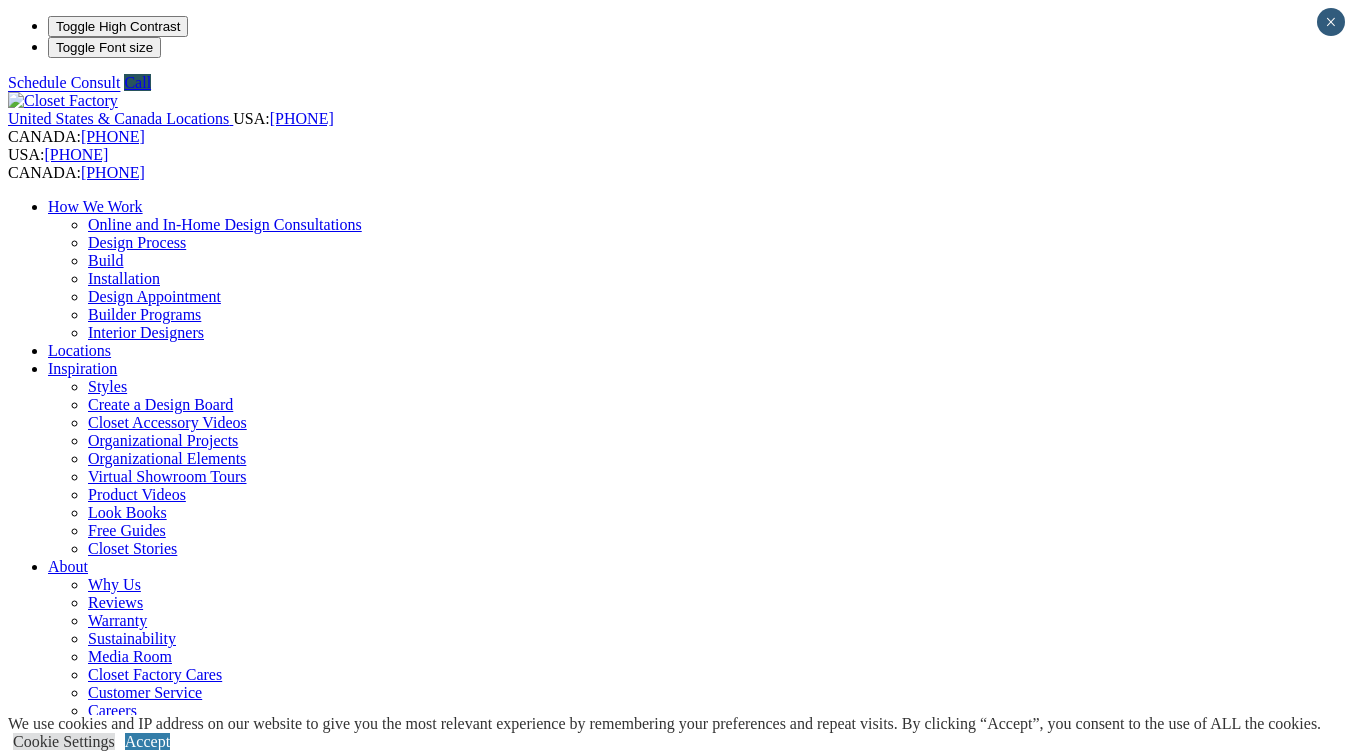 scroll, scrollTop: 0, scrollLeft: 0, axis: both 